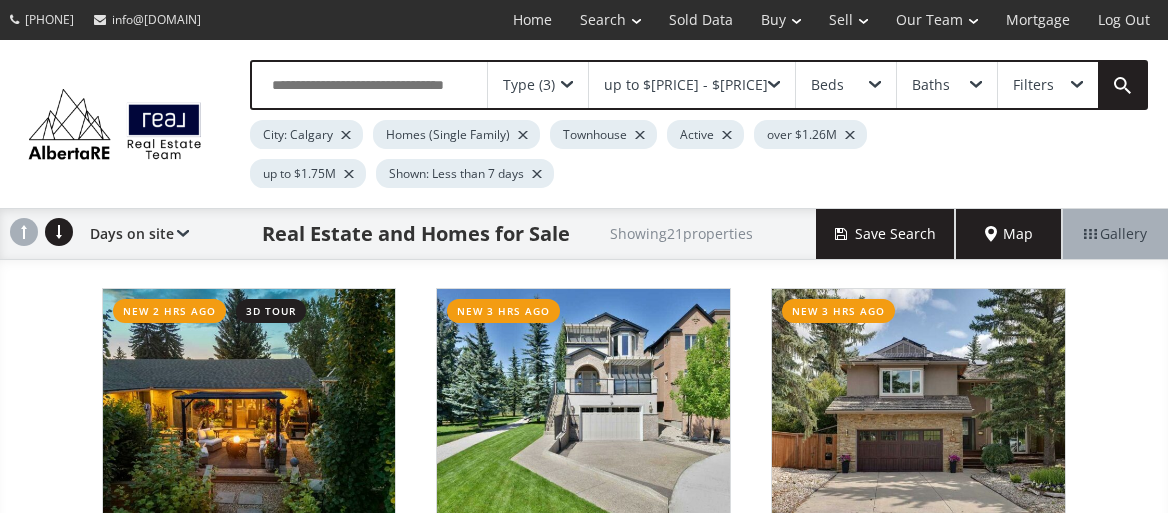 scroll, scrollTop: 133, scrollLeft: 0, axis: vertical 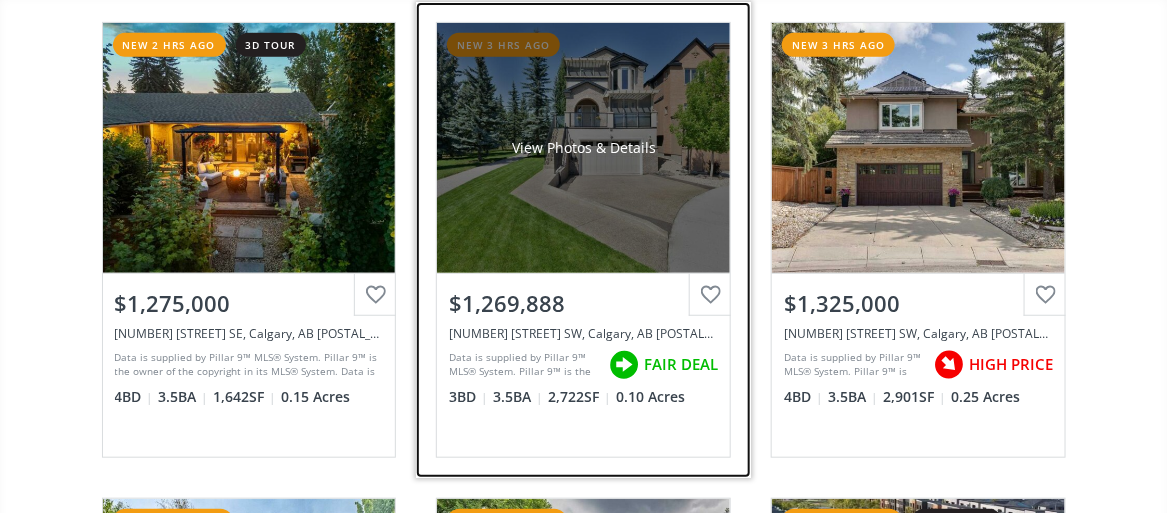 click on "View Photos & Details" at bounding box center (583, 148) 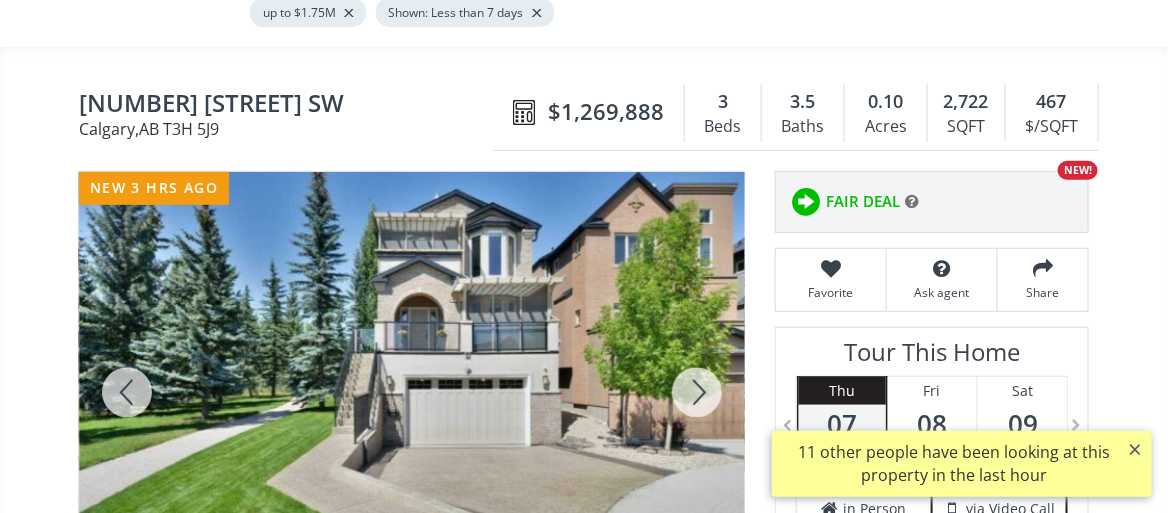 scroll, scrollTop: 266, scrollLeft: 0, axis: vertical 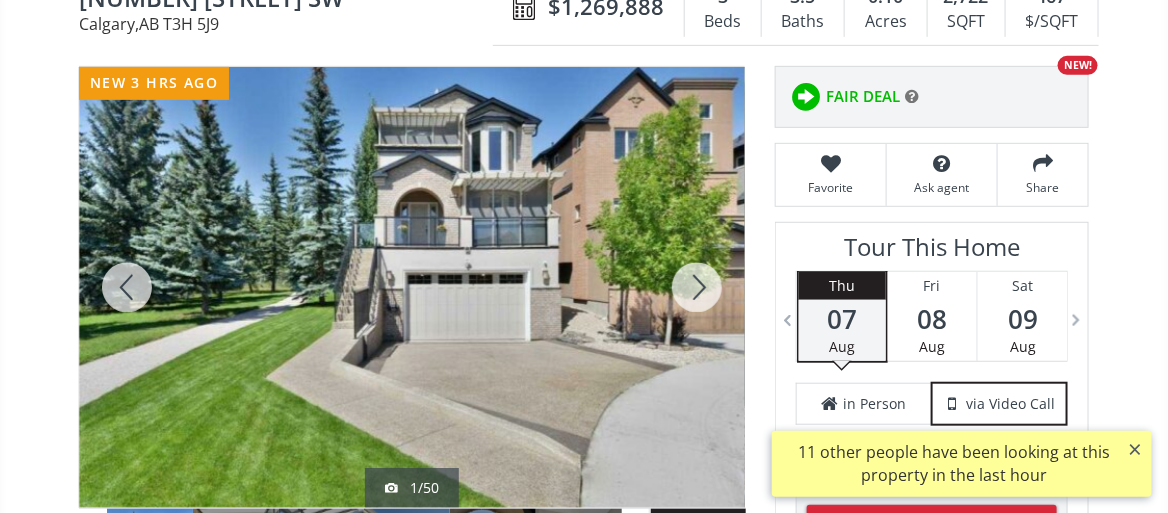 click at bounding box center (697, 287) 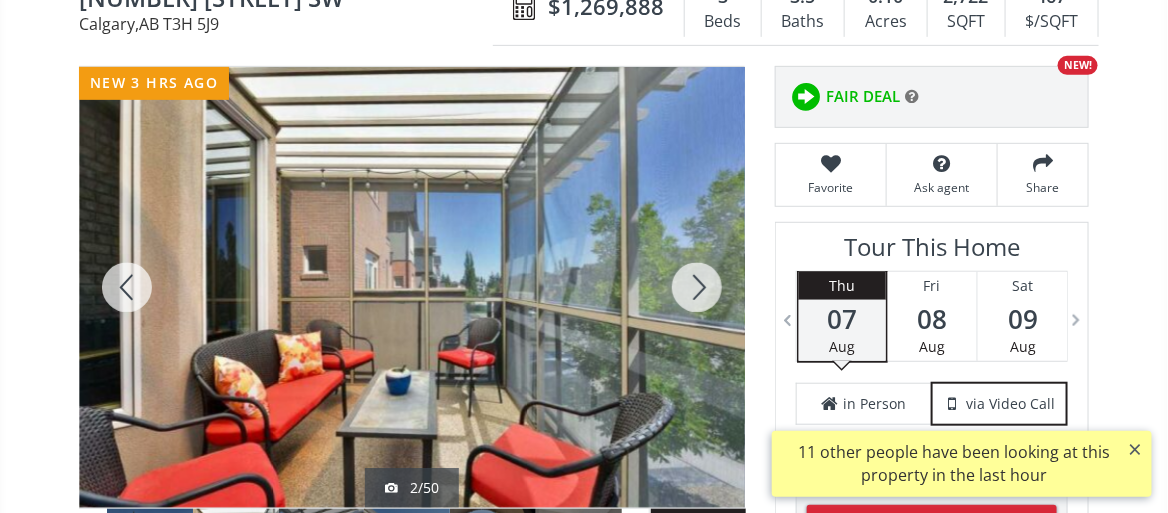 click at bounding box center (697, 287) 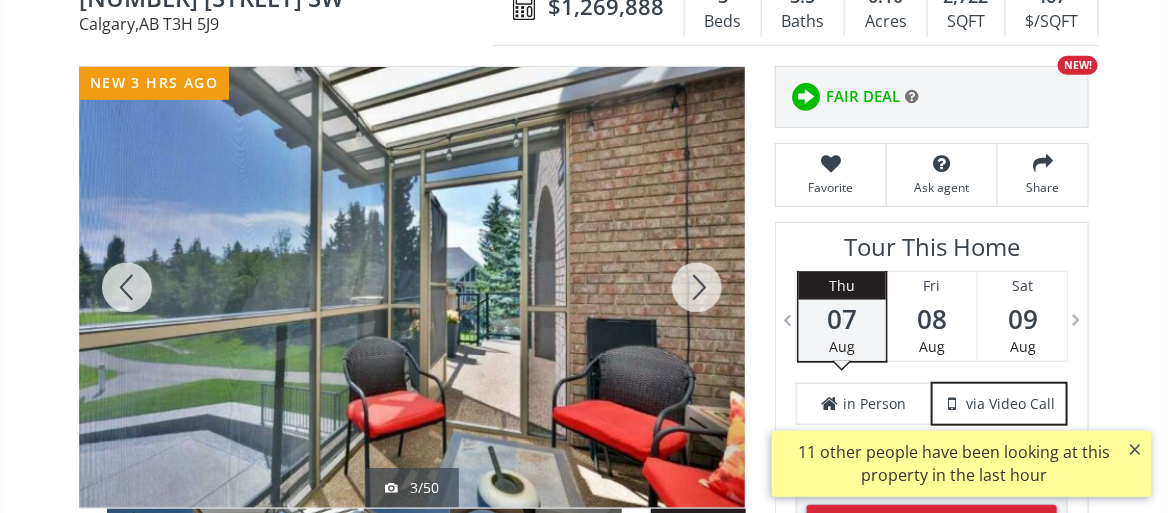 click at bounding box center (697, 287) 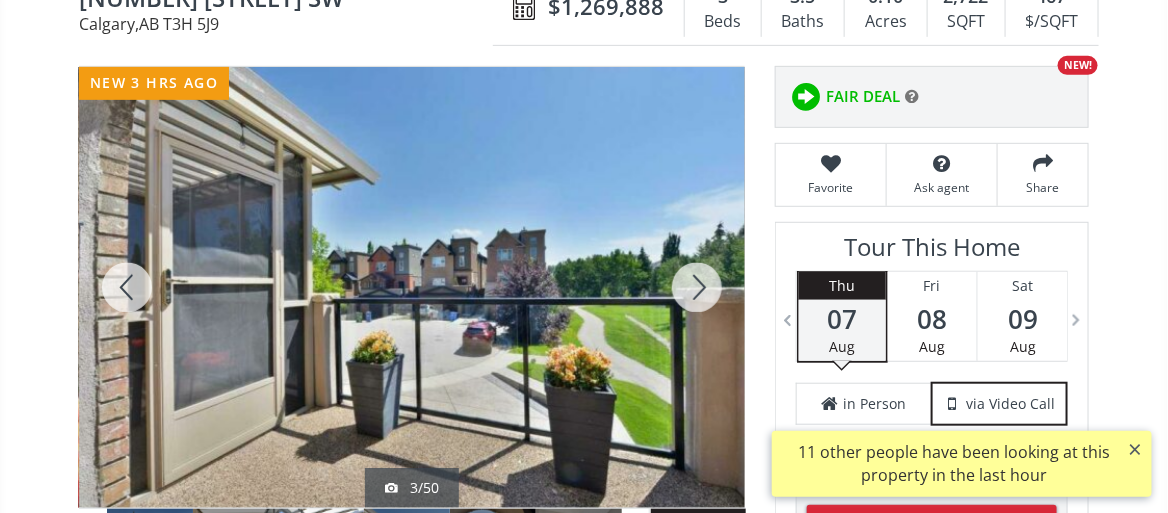 click at bounding box center [697, 287] 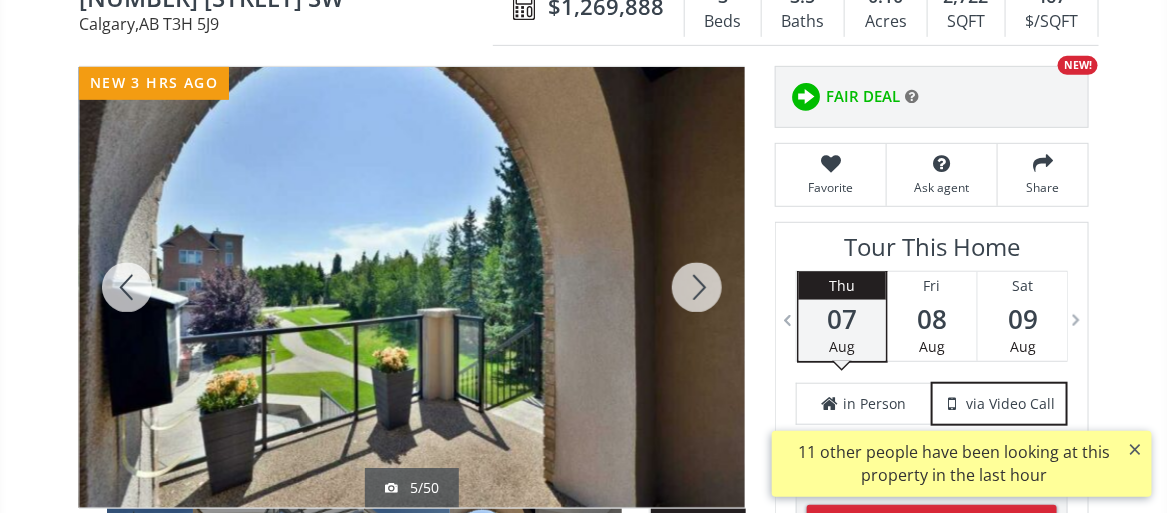 click at bounding box center (697, 287) 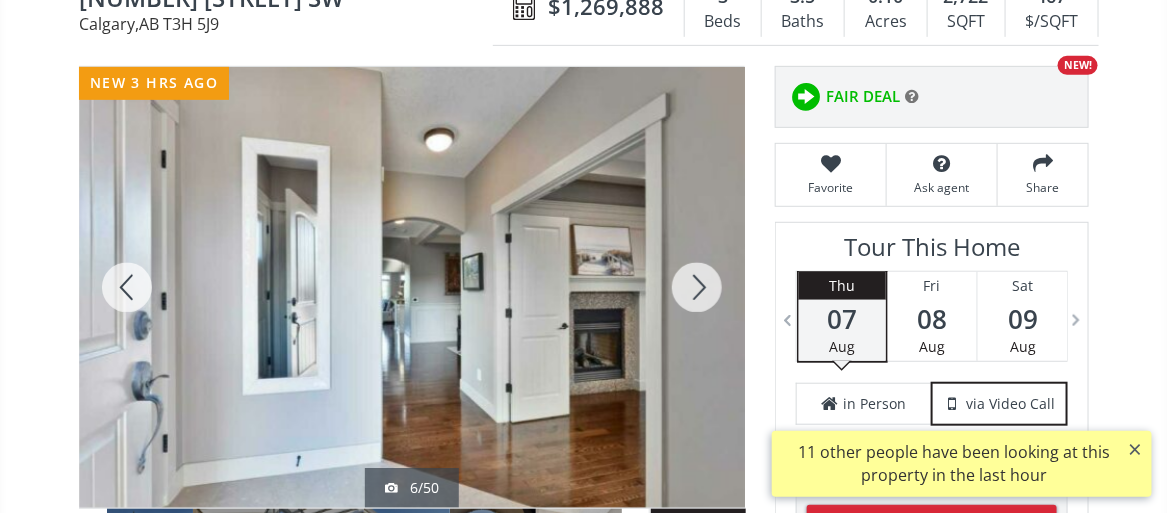 click at bounding box center (697, 287) 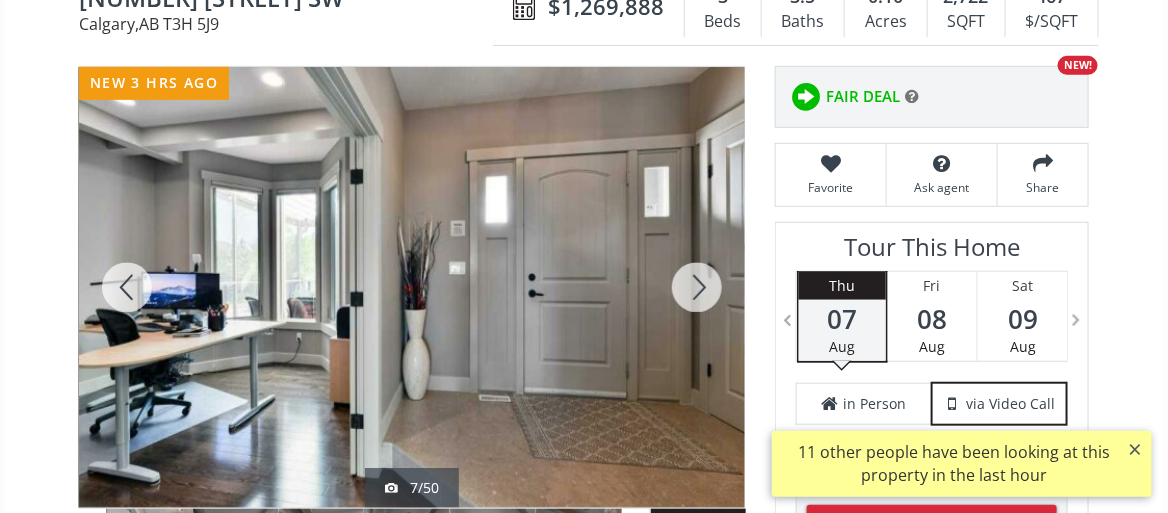 click at bounding box center [697, 287] 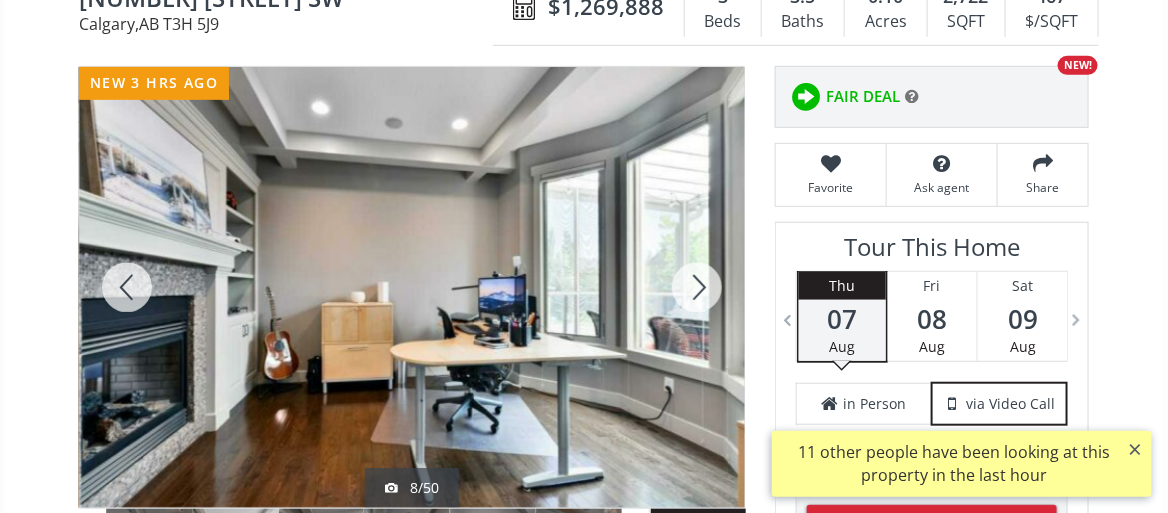 click at bounding box center [697, 287] 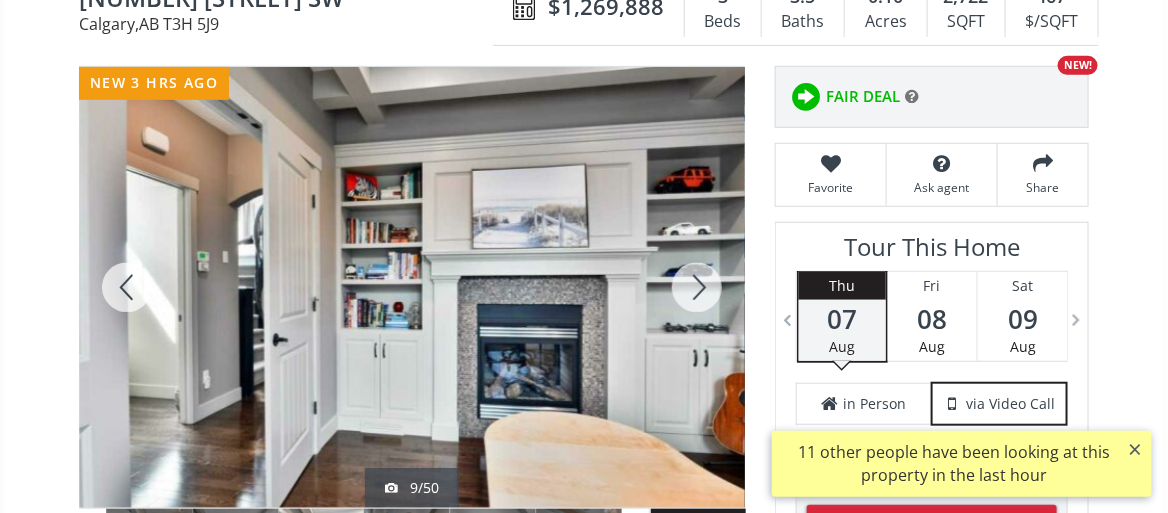 click at bounding box center (697, 287) 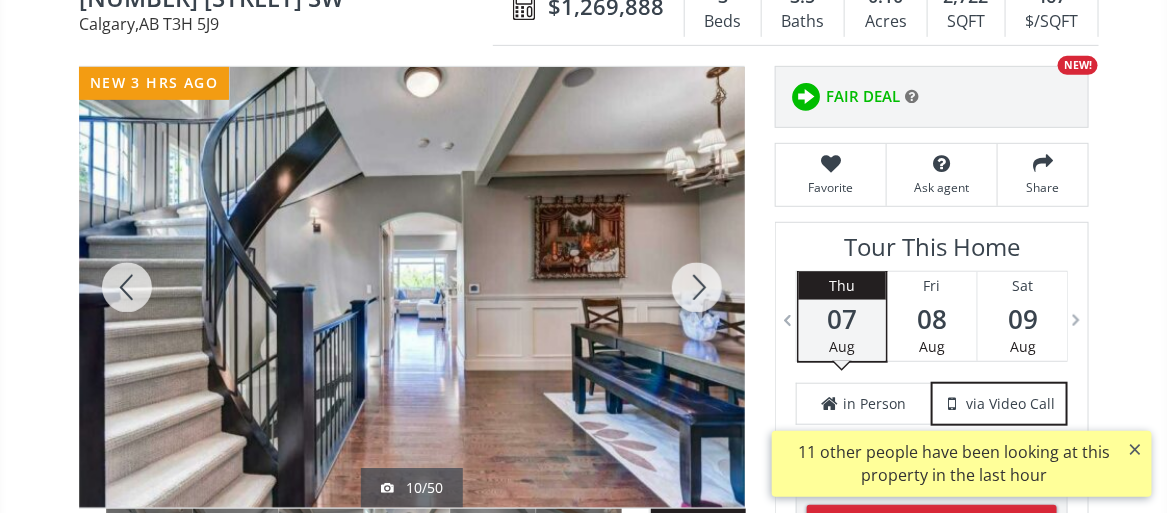 click at bounding box center [697, 287] 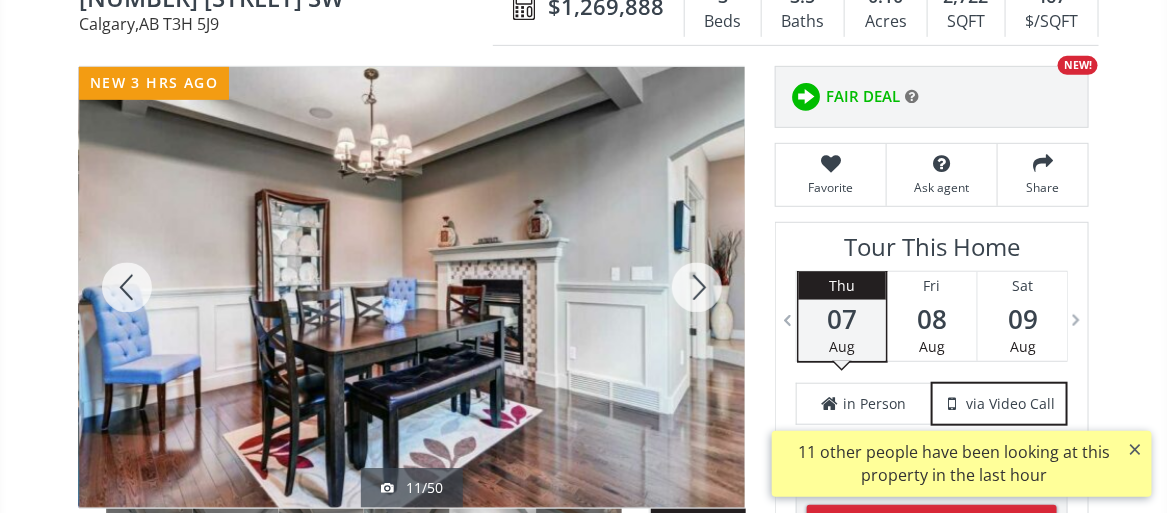click at bounding box center [697, 287] 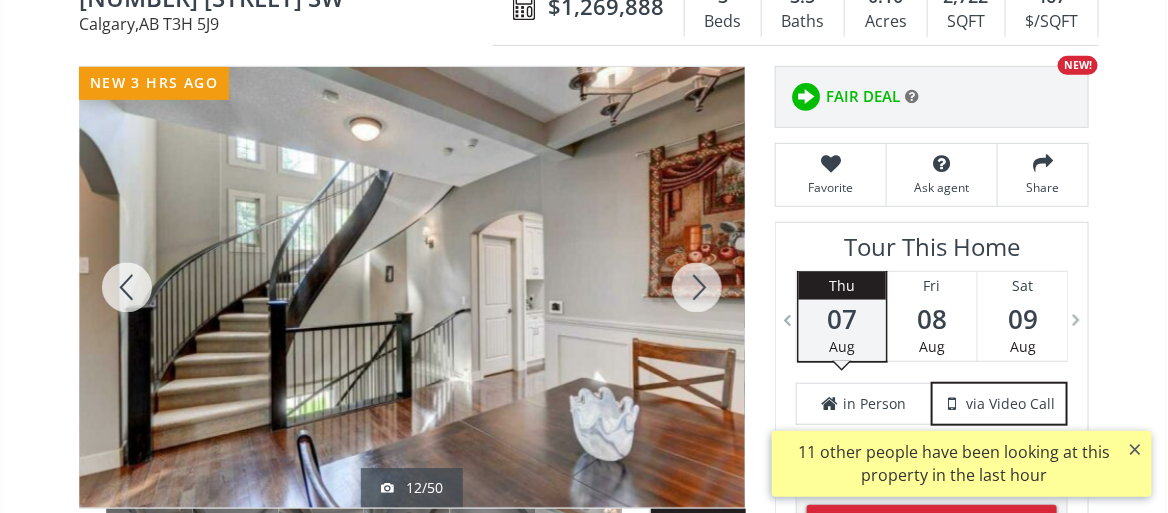 click at bounding box center [697, 287] 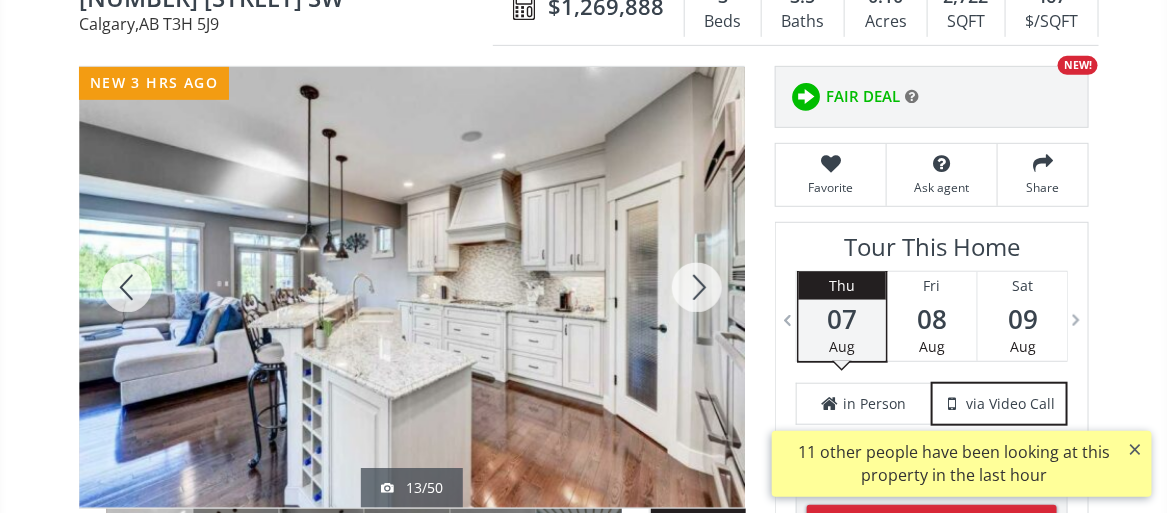 click at bounding box center [697, 287] 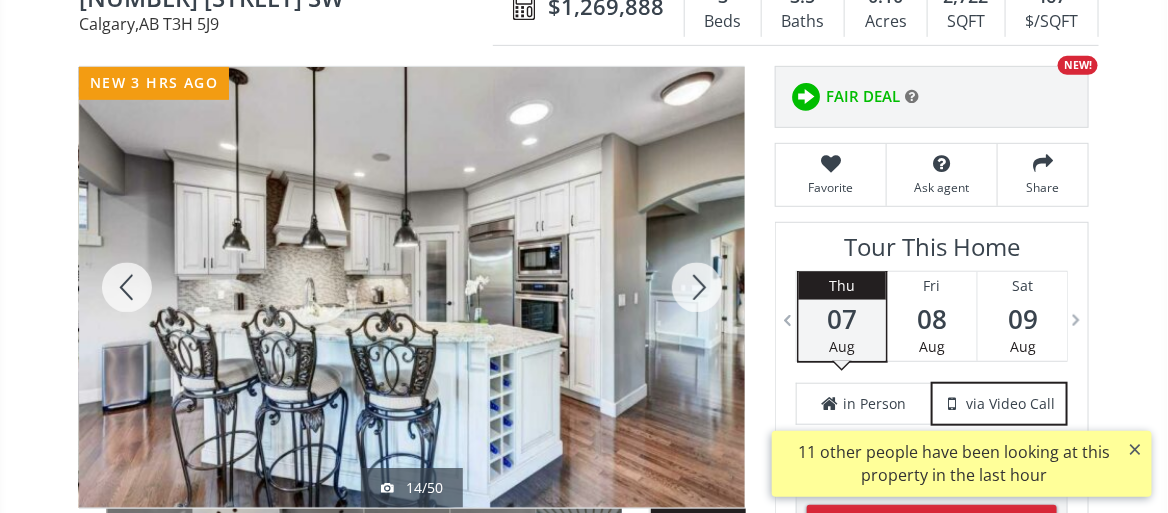 click at bounding box center [697, 287] 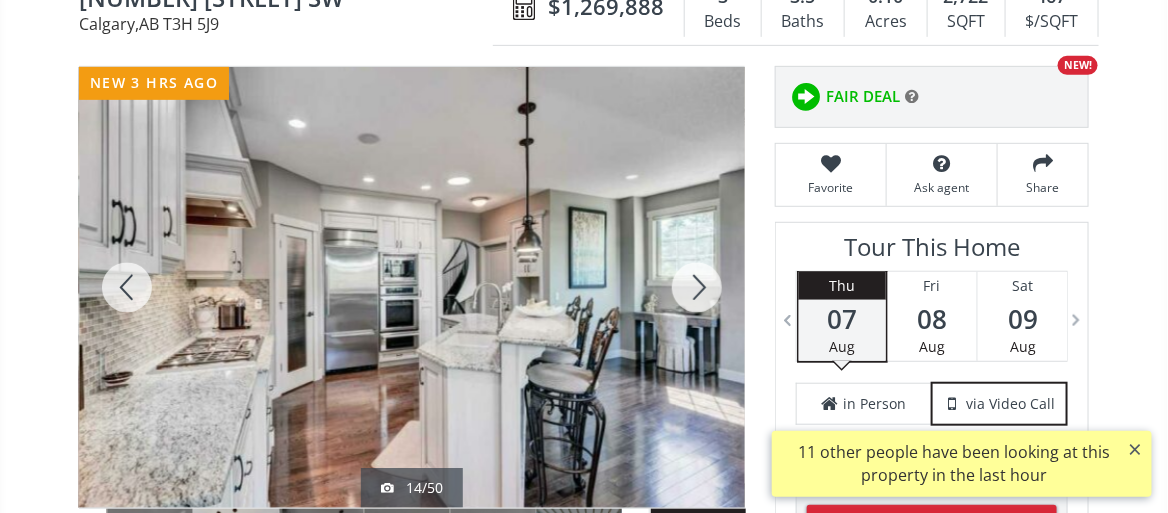 click at bounding box center [697, 287] 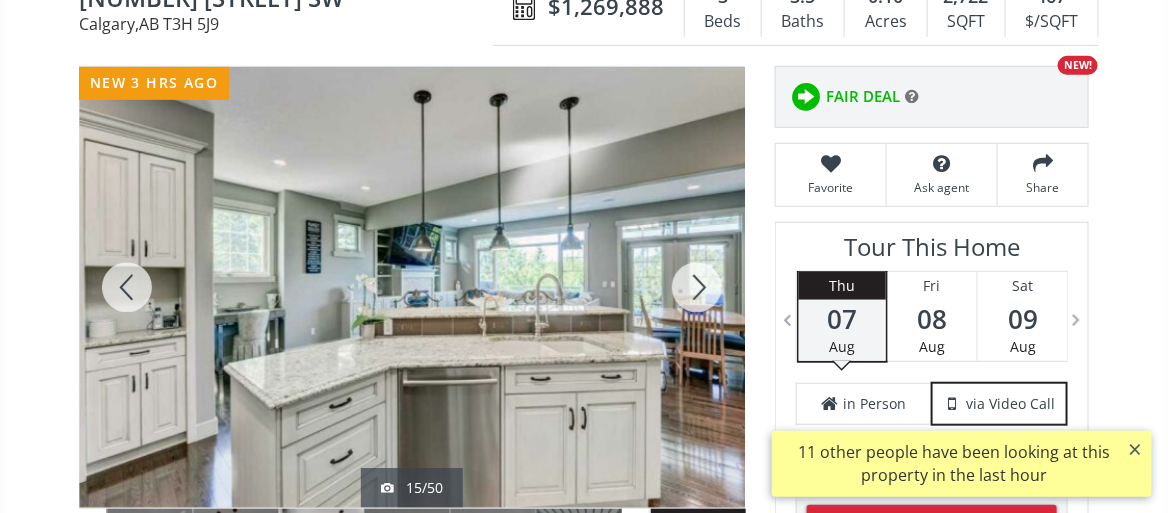 click at bounding box center [697, 287] 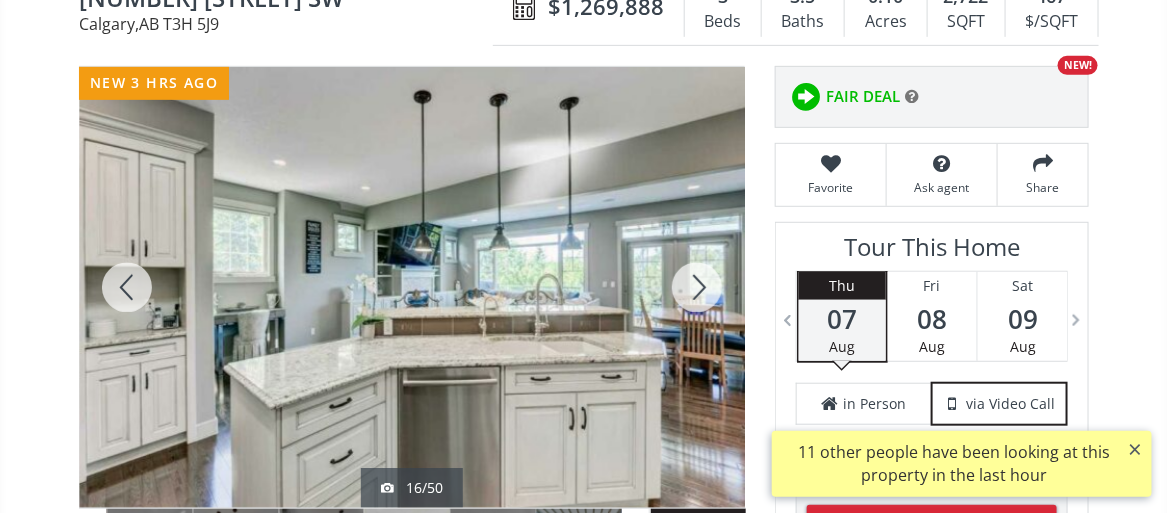 click at bounding box center [697, 287] 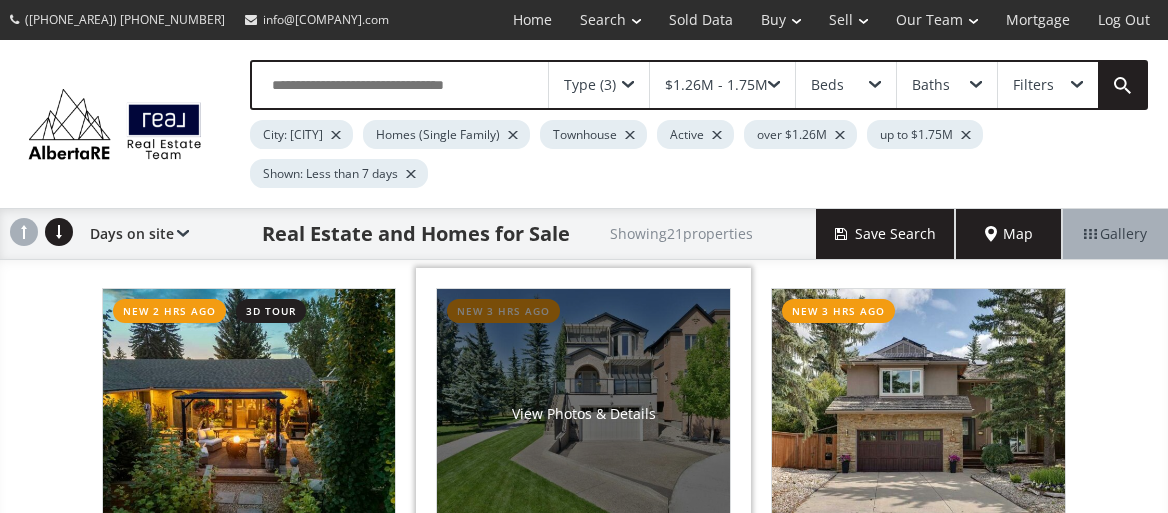 scroll, scrollTop: 0, scrollLeft: 0, axis: both 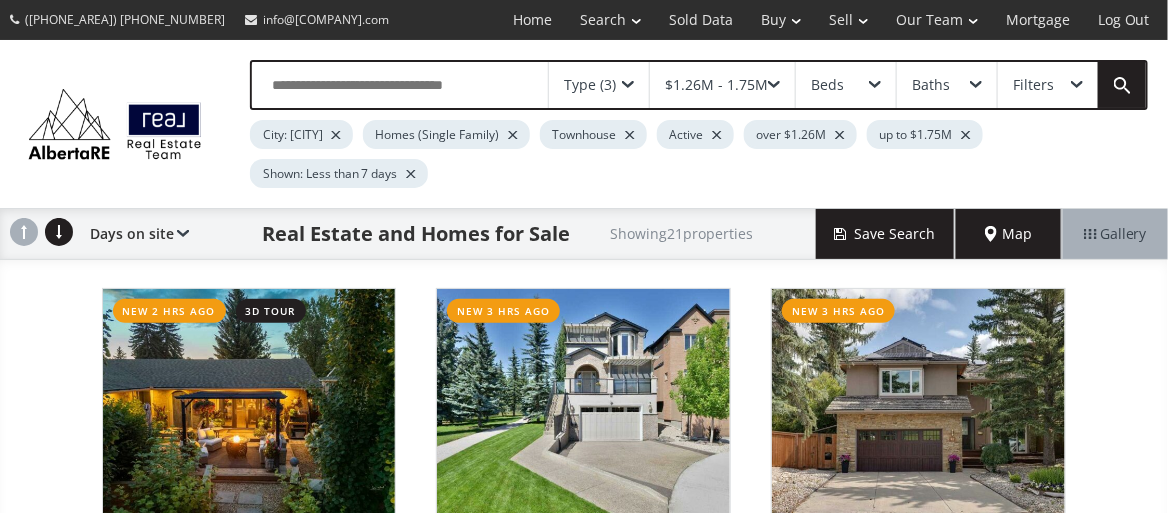 click at bounding box center [774, 85] 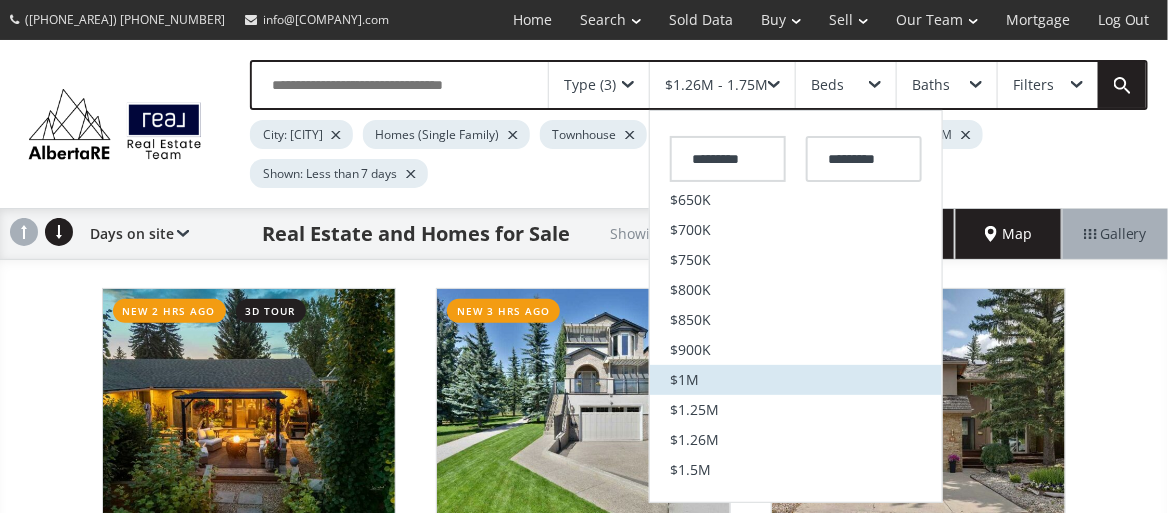 scroll, scrollTop: 399, scrollLeft: 0, axis: vertical 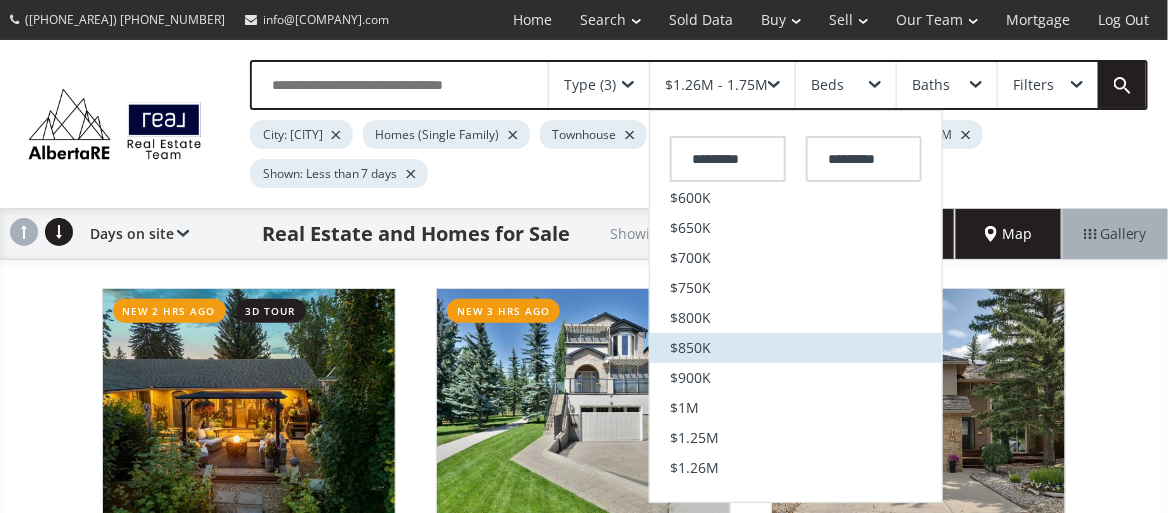 click on "$850K" at bounding box center [690, 348] 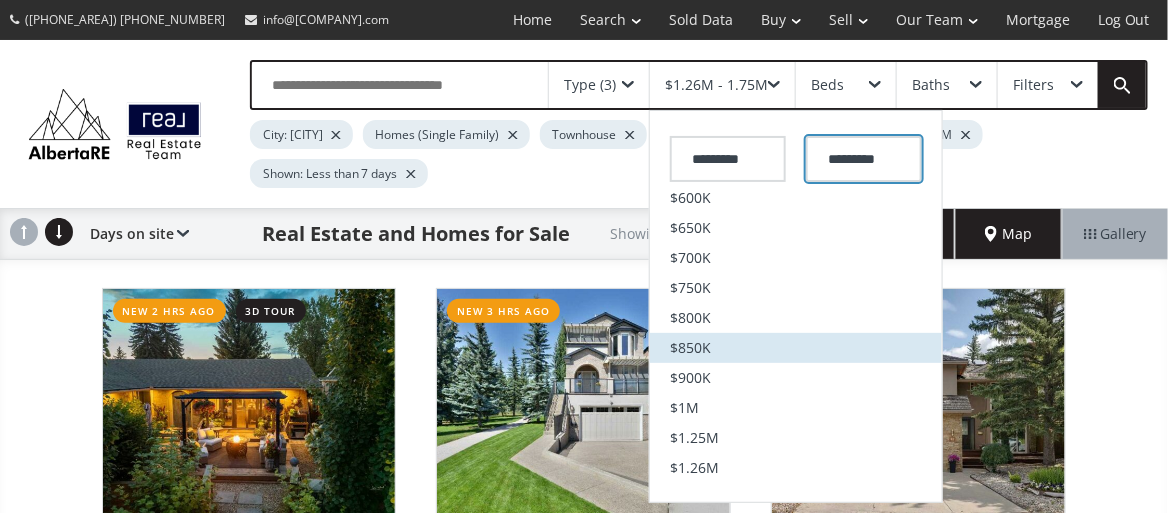 type on "*******" 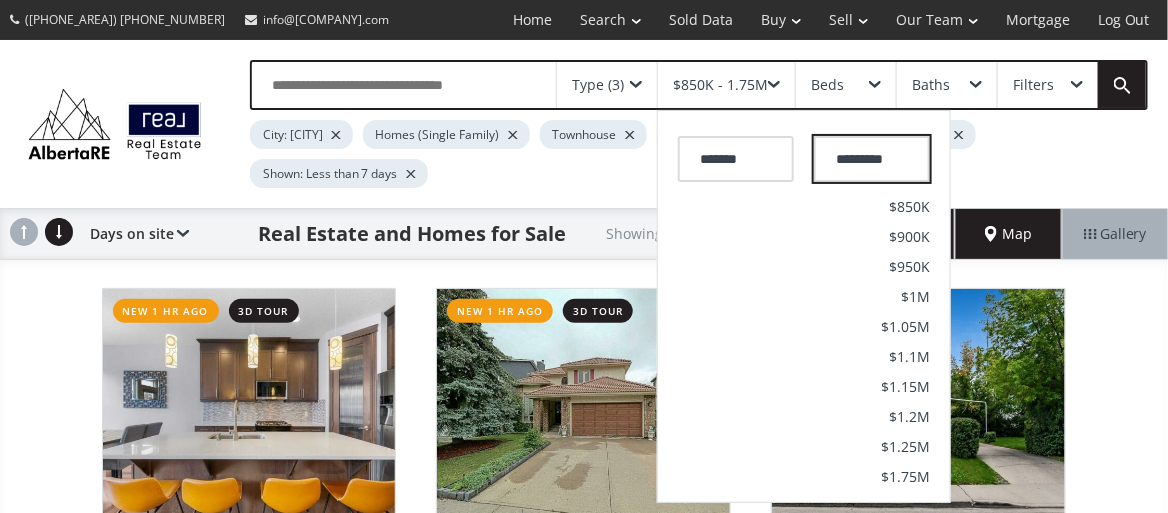 scroll, scrollTop: 30, scrollLeft: 0, axis: vertical 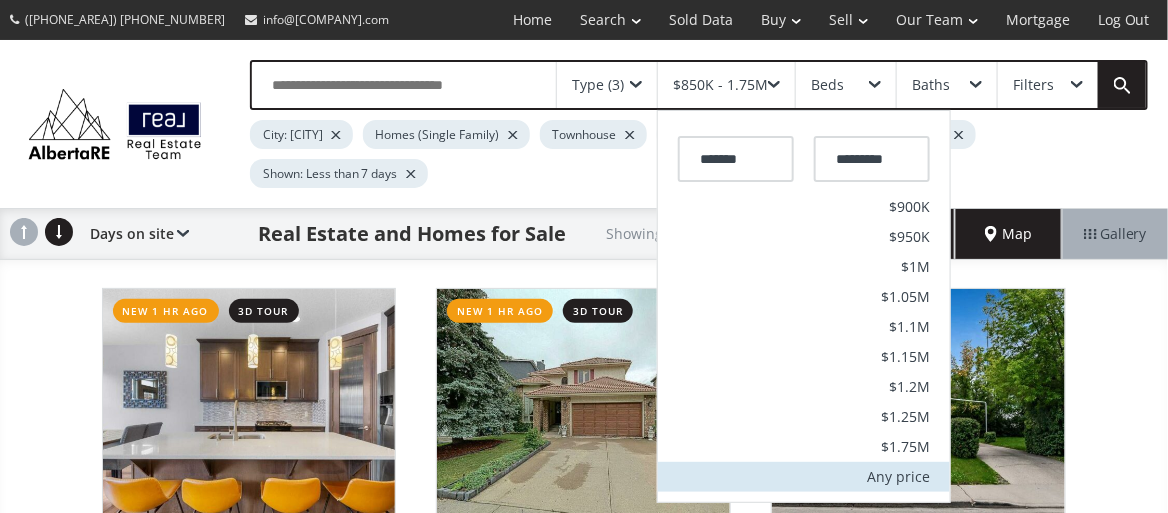 click on "Any price" at bounding box center [898, 477] 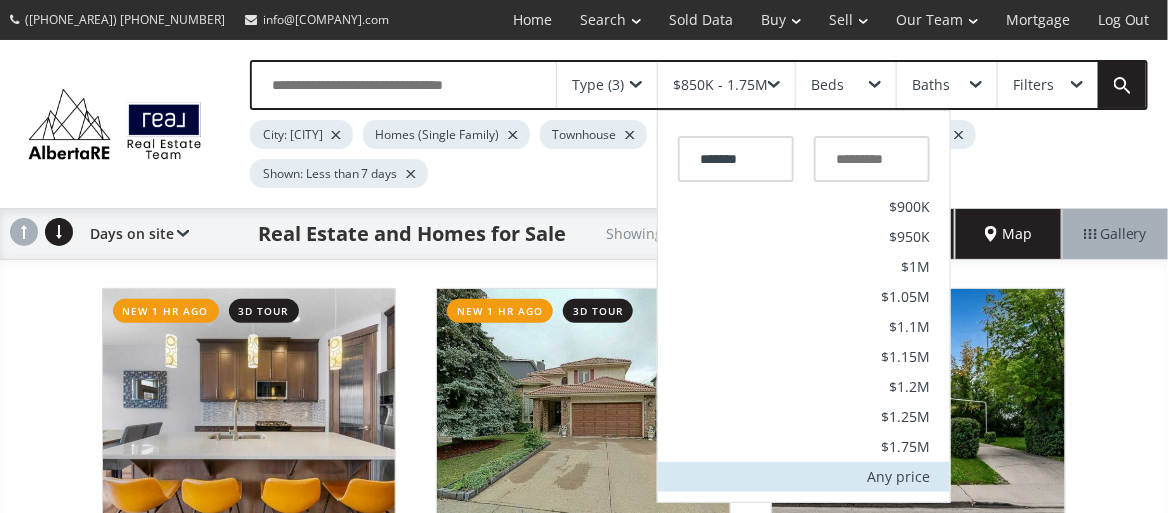 scroll, scrollTop: 0, scrollLeft: 0, axis: both 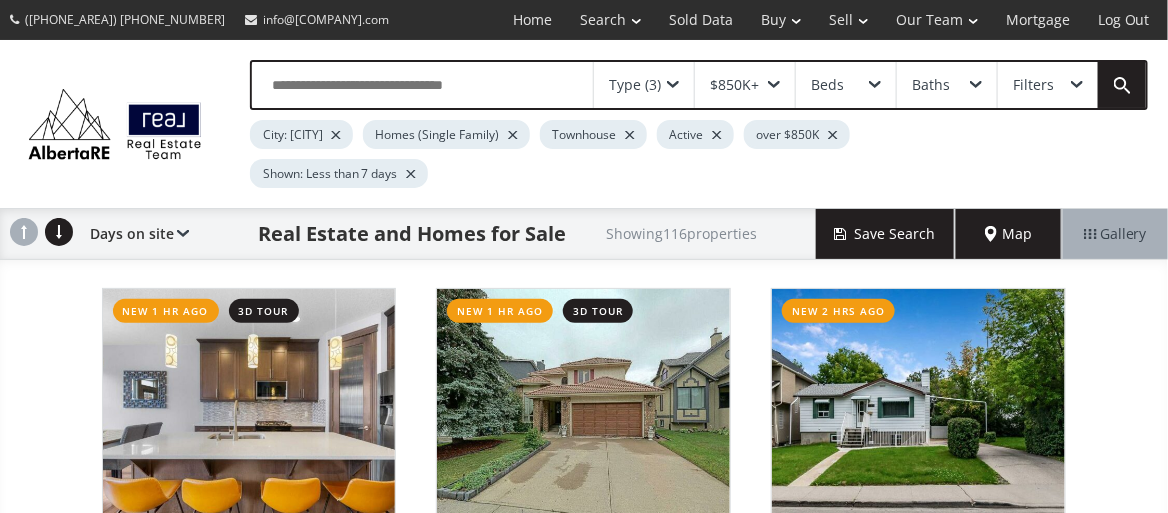 click at bounding box center (411, 174) 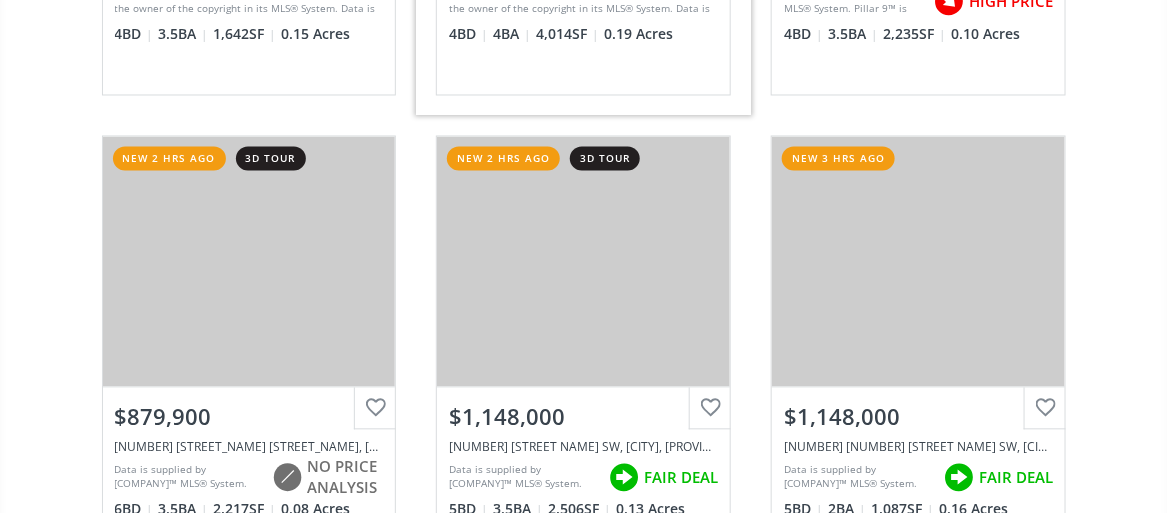 scroll, scrollTop: 1199, scrollLeft: 0, axis: vertical 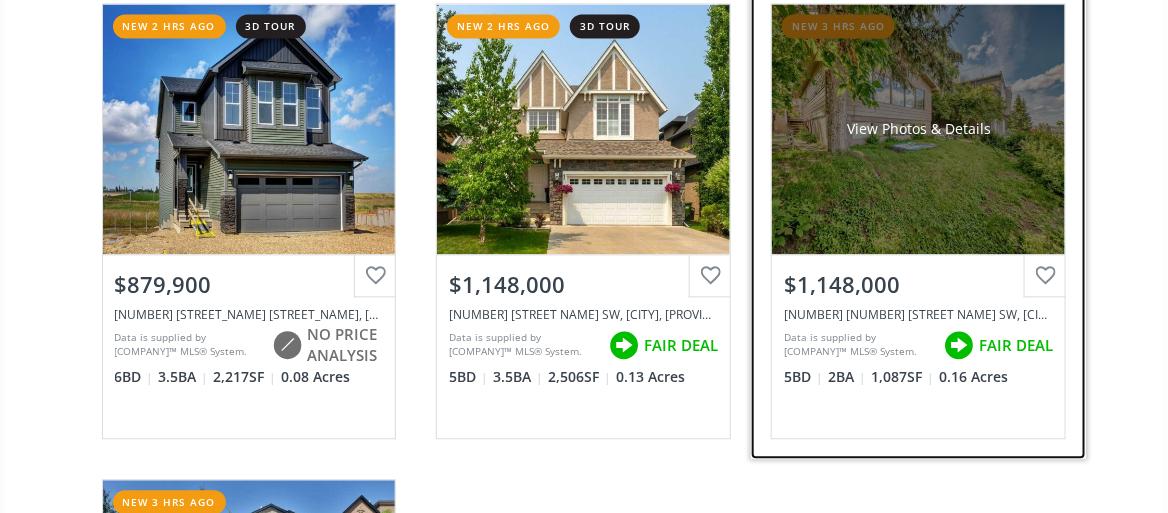 click on "View Photos & Details" at bounding box center [918, 129] 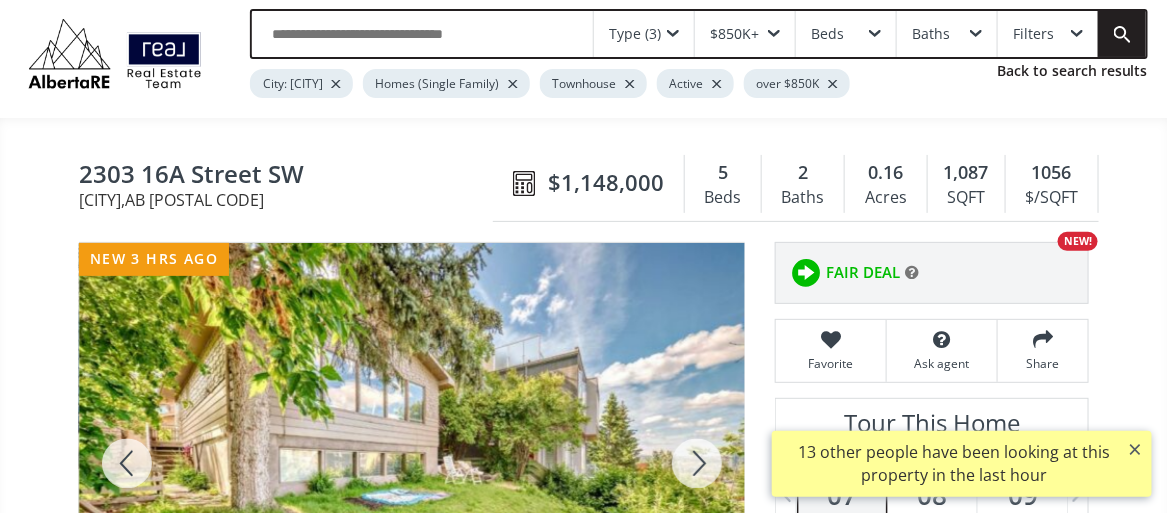 scroll, scrollTop: 0, scrollLeft: 0, axis: both 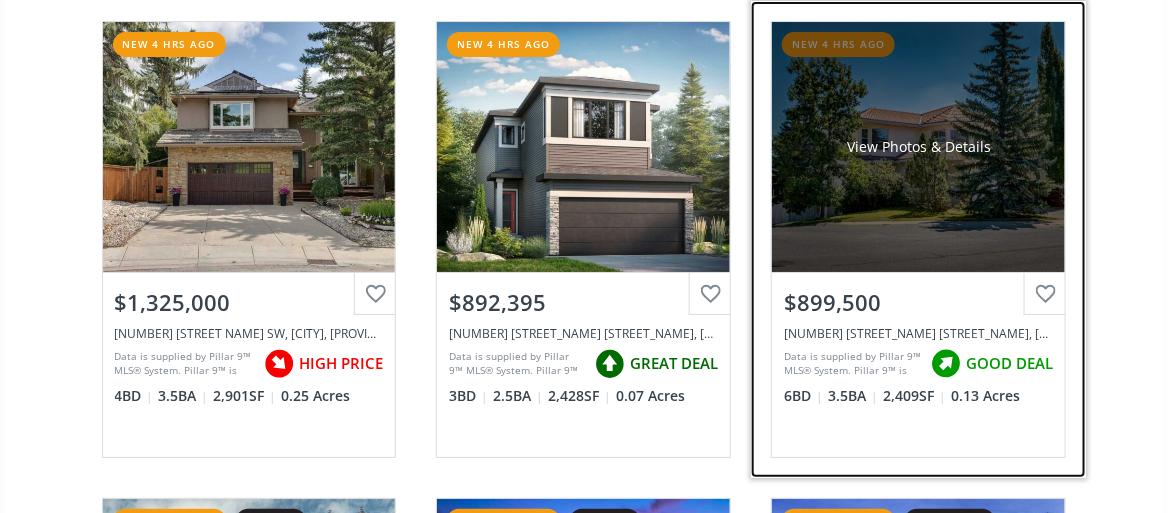 click on "View Photos & Details" at bounding box center [919, 147] 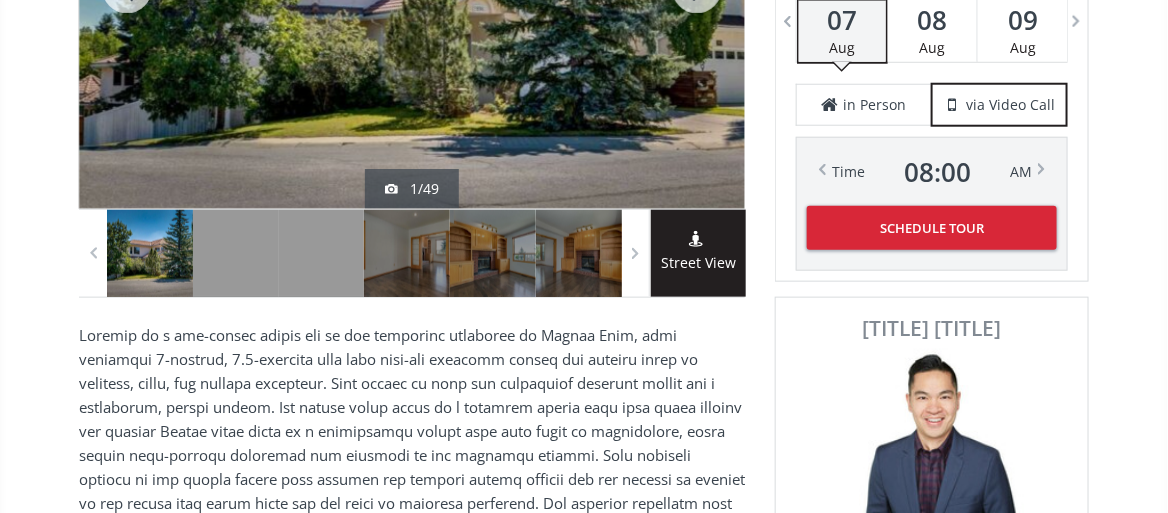 scroll, scrollTop: 399, scrollLeft: 0, axis: vertical 